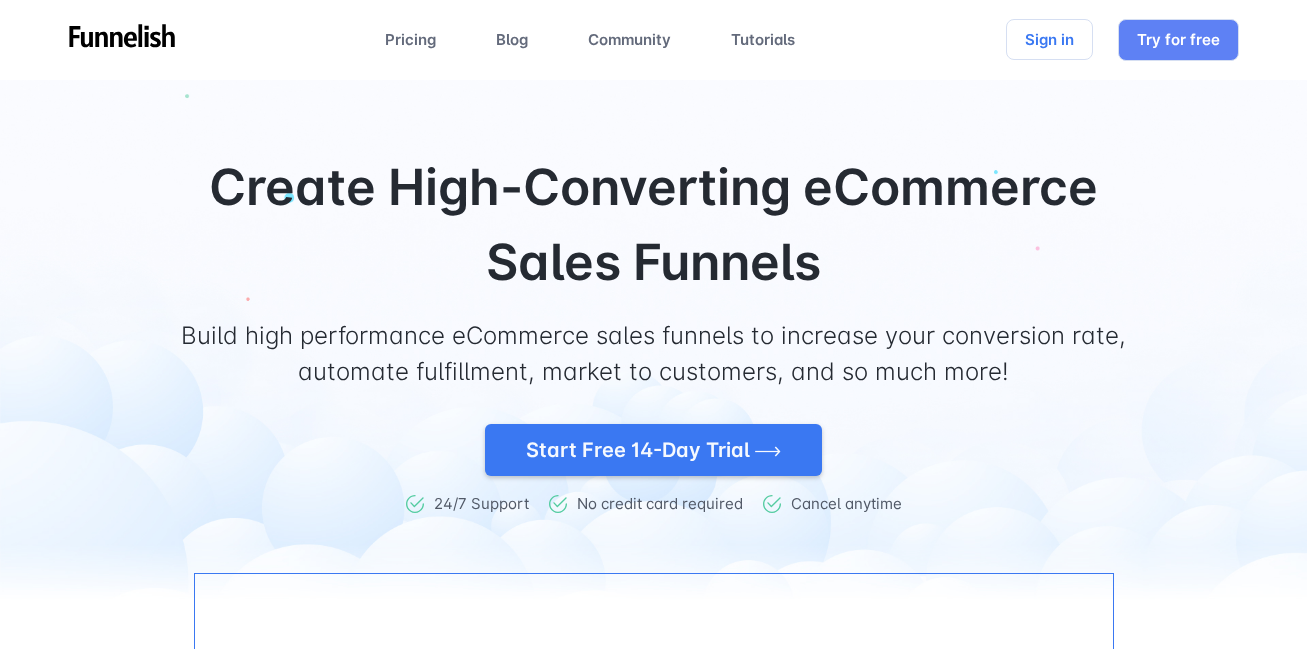 scroll, scrollTop: 0, scrollLeft: 0, axis: both 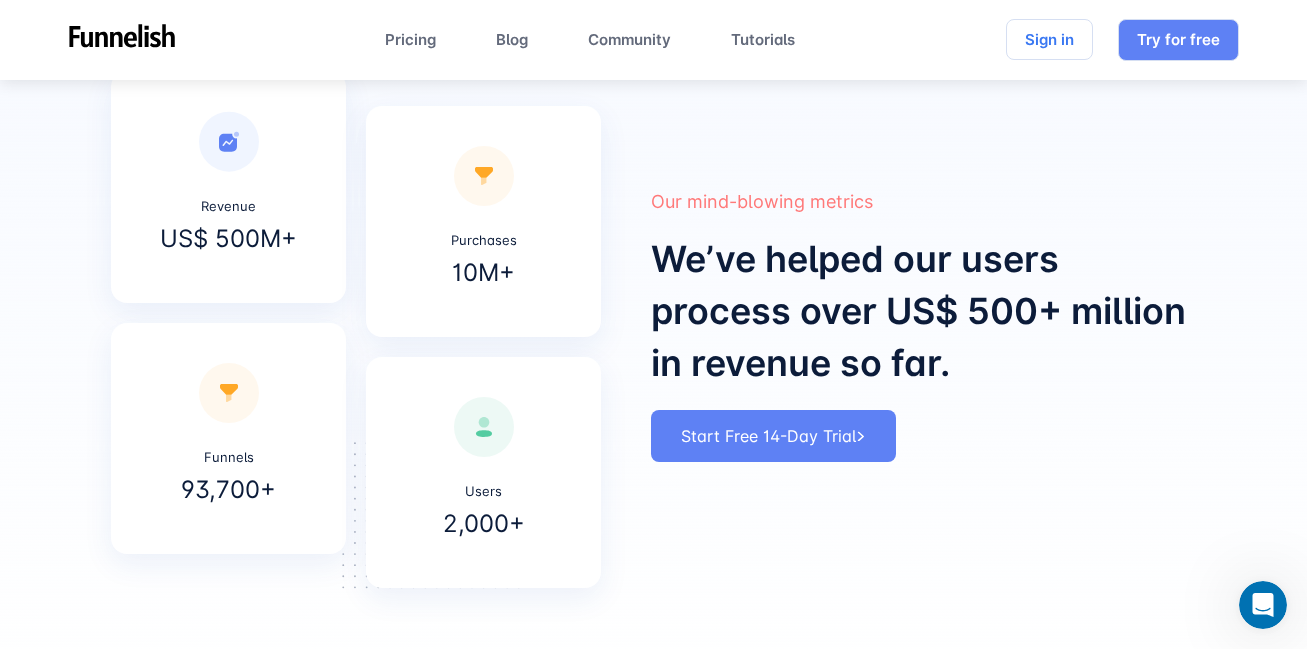click on "Start Free 14-Day Trial" at bounding box center [773, 436] 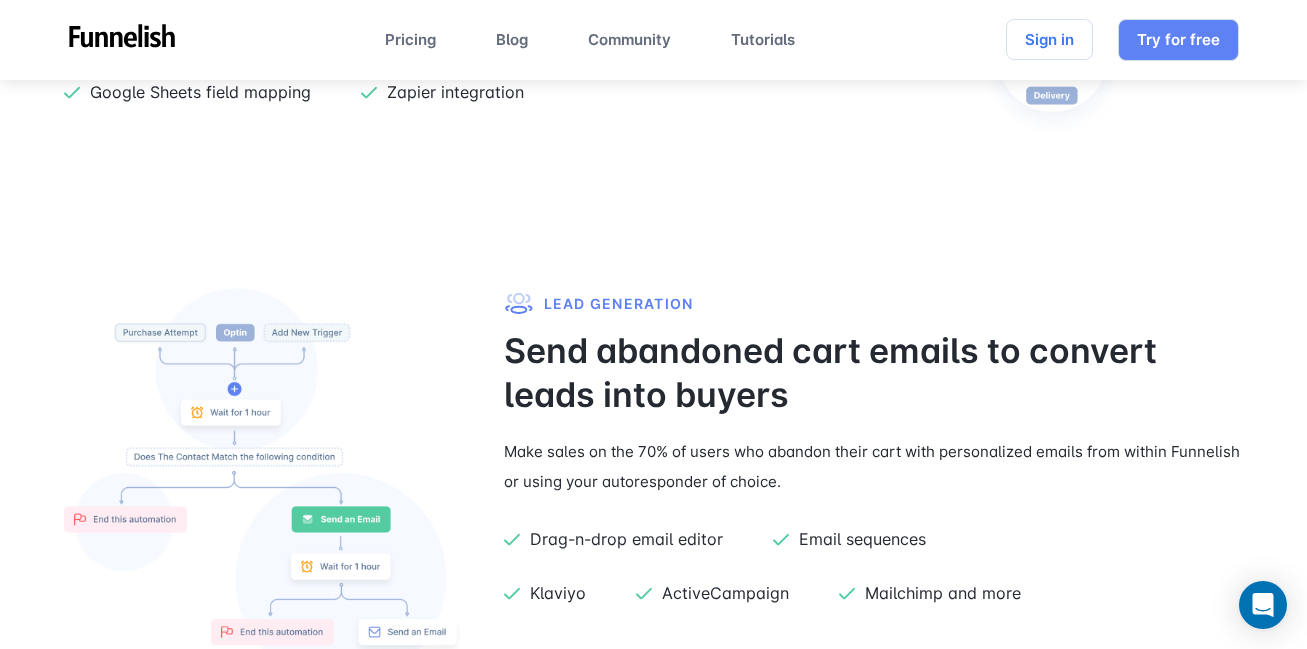 scroll, scrollTop: 2715, scrollLeft: 0, axis: vertical 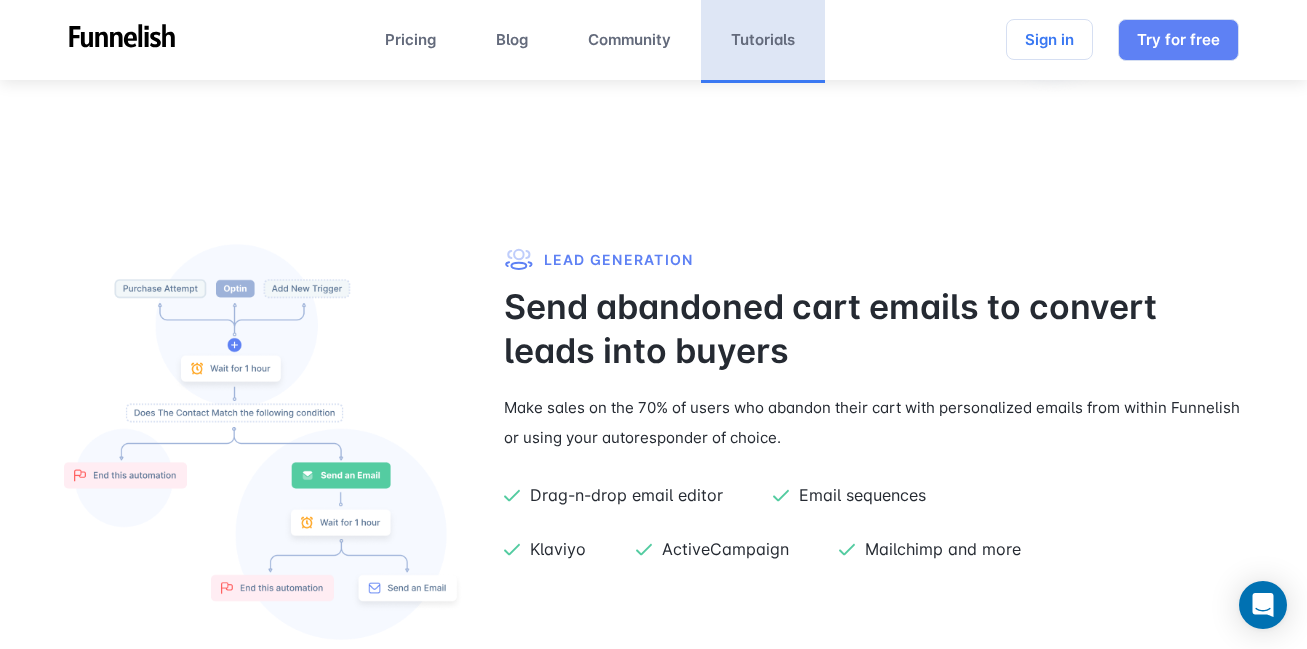 click on "Tutorials" at bounding box center [763, 40] 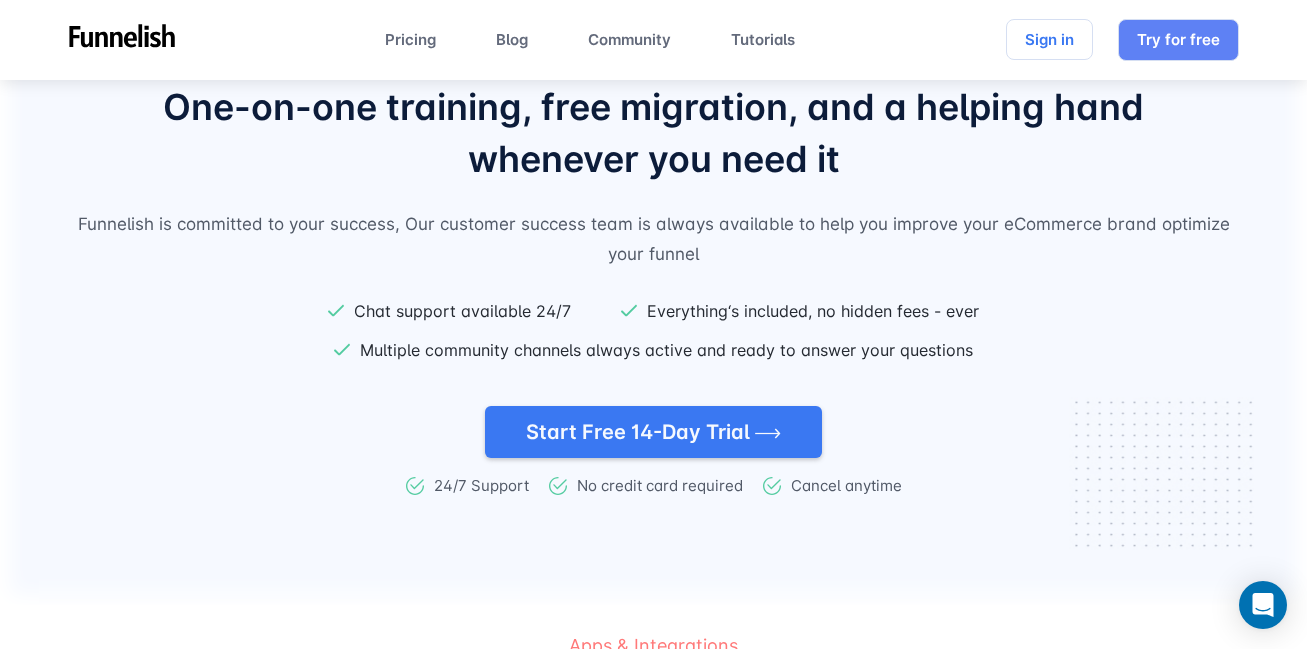 scroll, scrollTop: 2873, scrollLeft: 0, axis: vertical 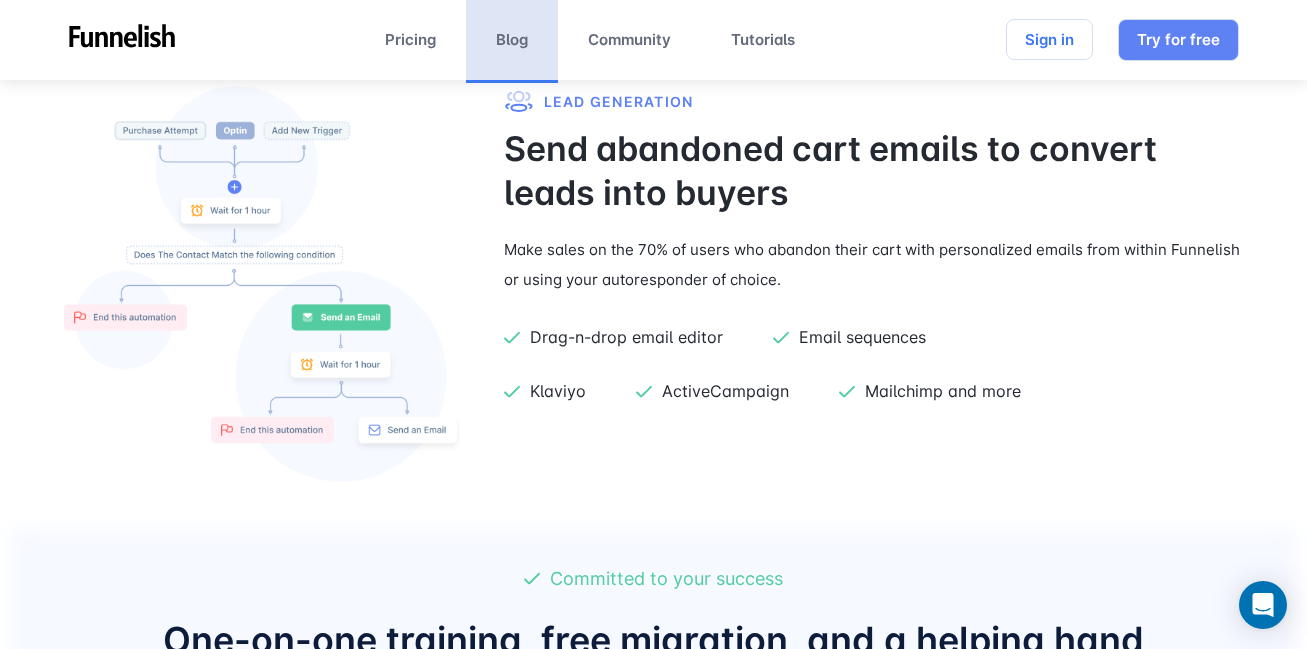 click on "Blog" at bounding box center (512, 40) 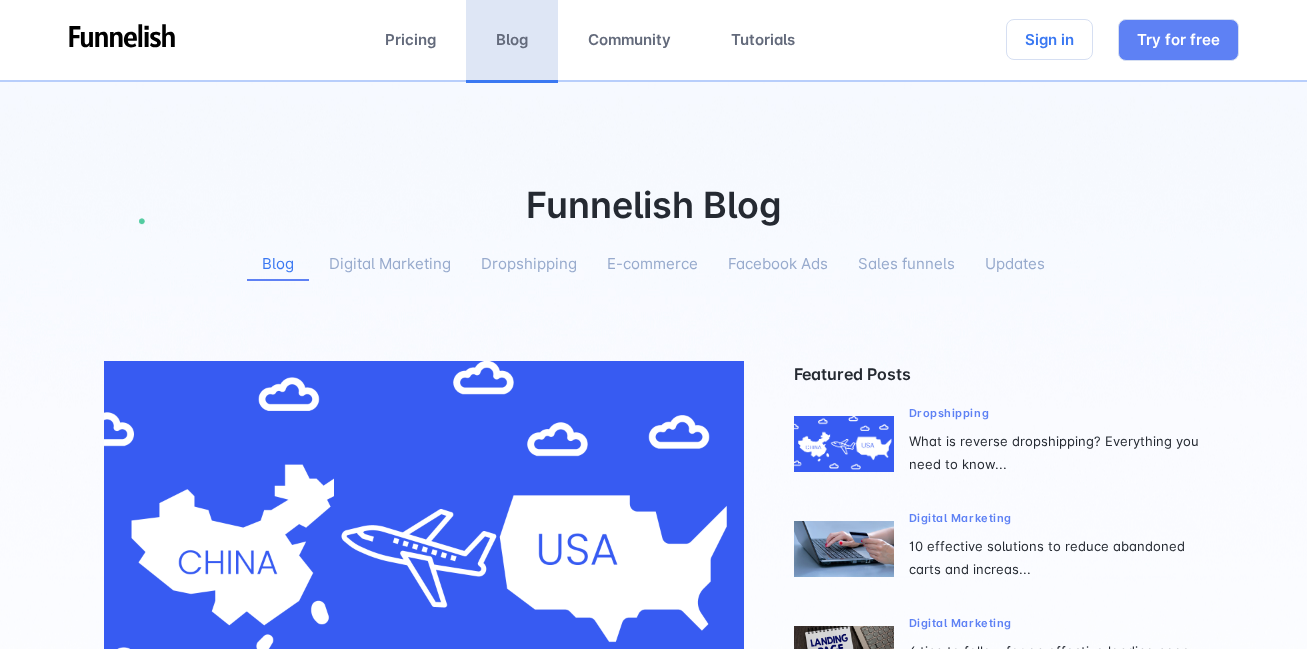 scroll, scrollTop: 0, scrollLeft: 0, axis: both 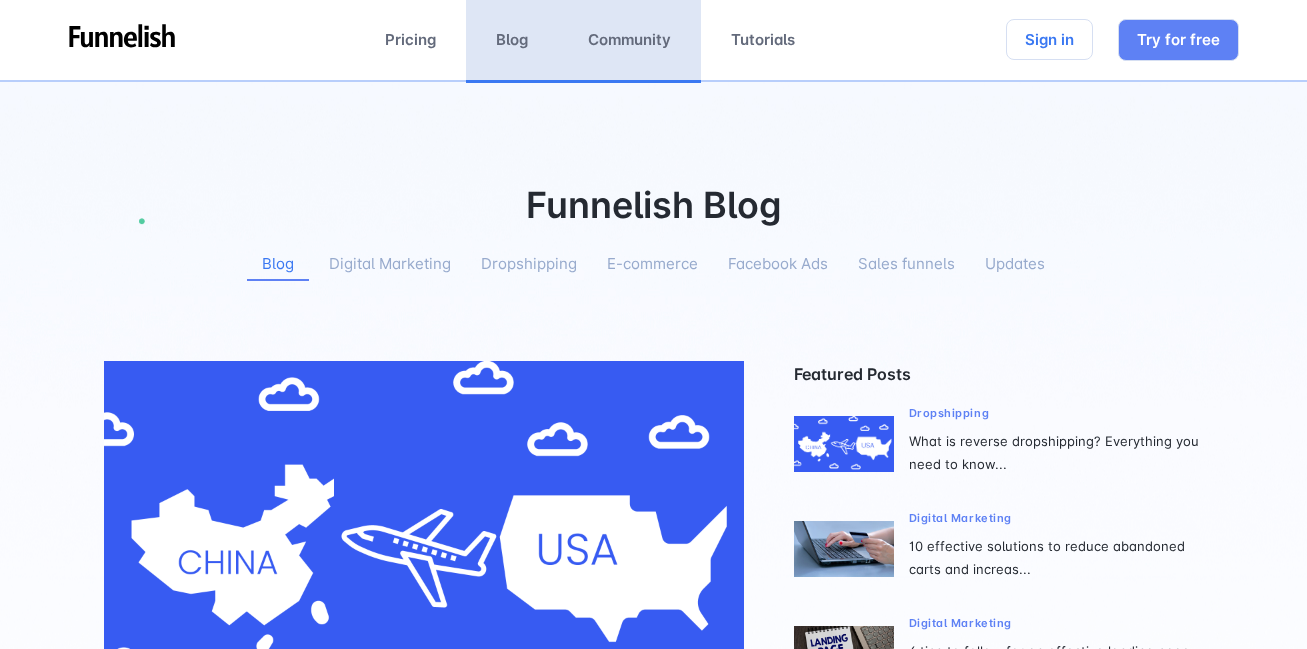 click on "Community" at bounding box center [629, 40] 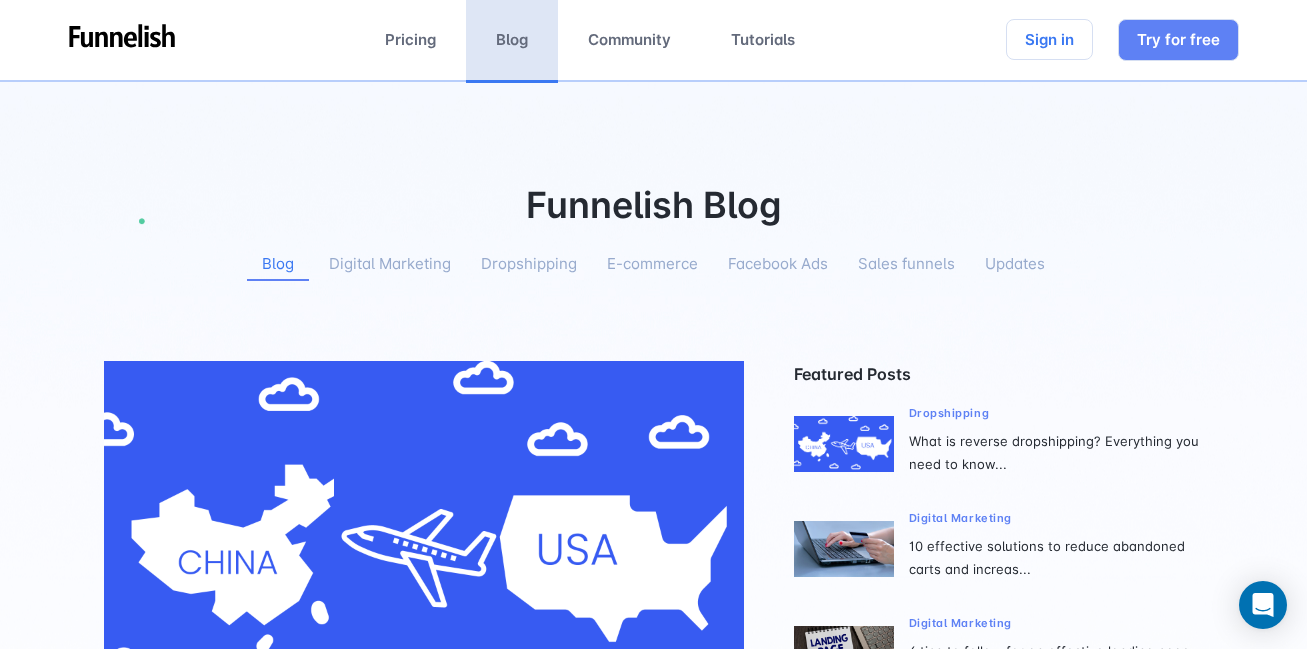 click 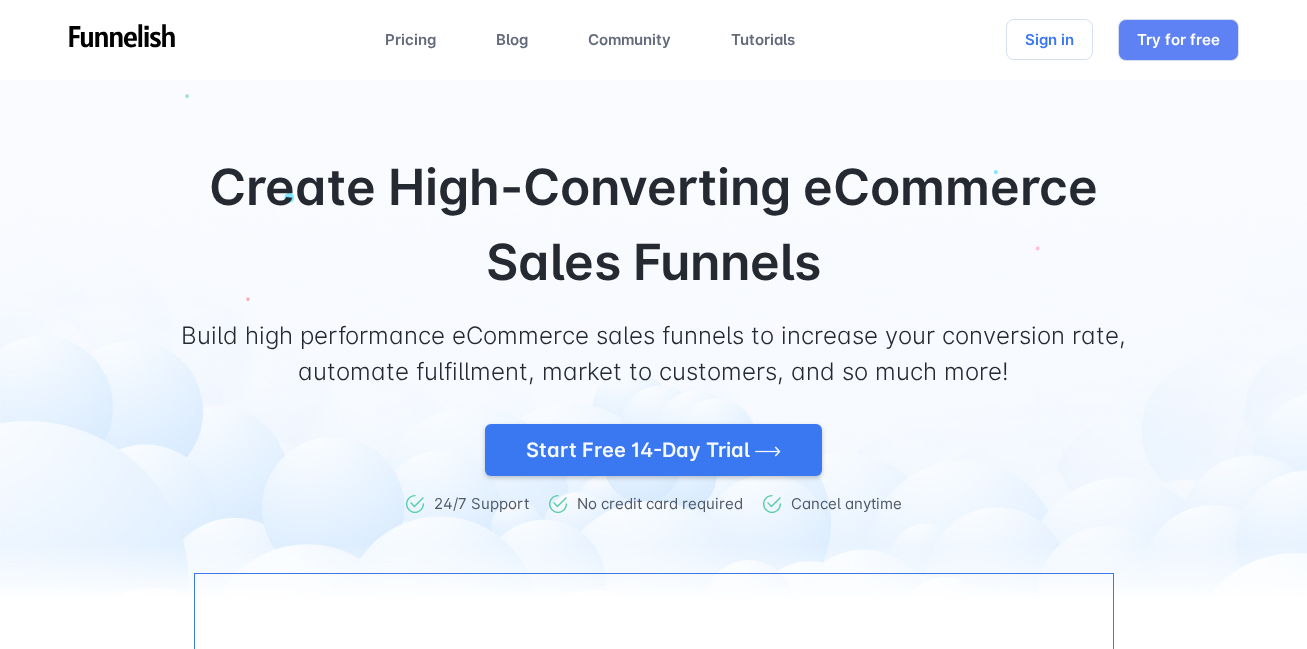 scroll, scrollTop: 0, scrollLeft: 0, axis: both 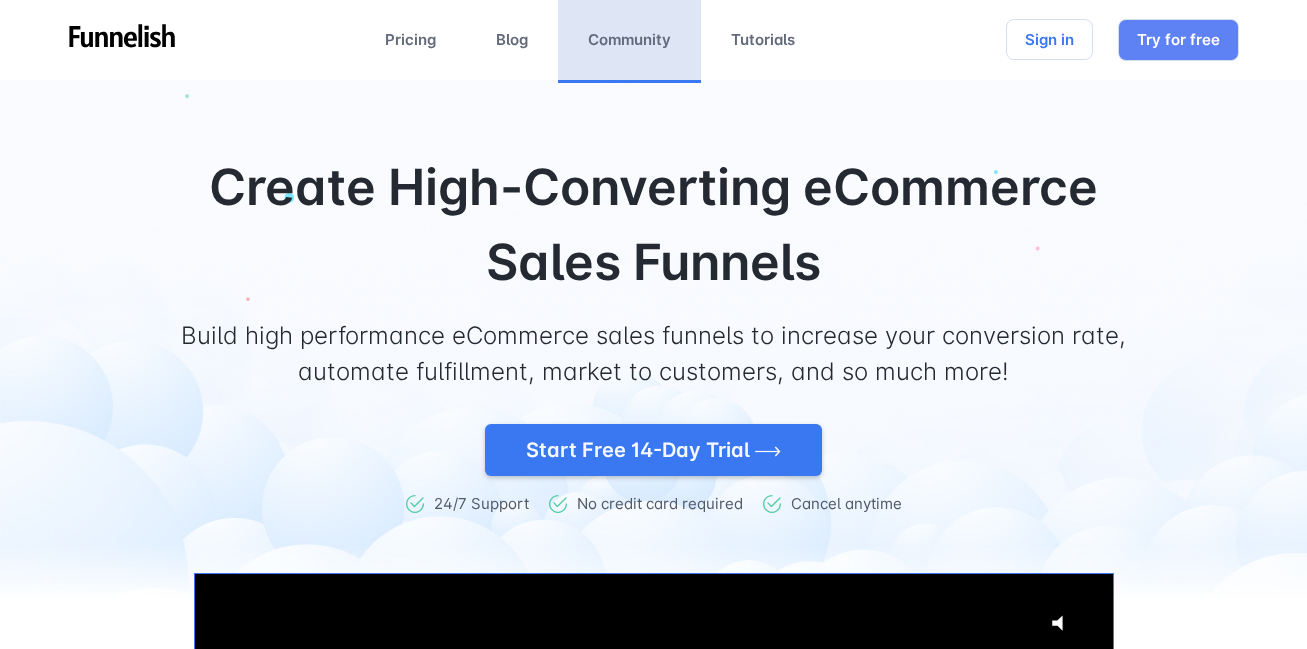 click on "Community" at bounding box center (629, 40) 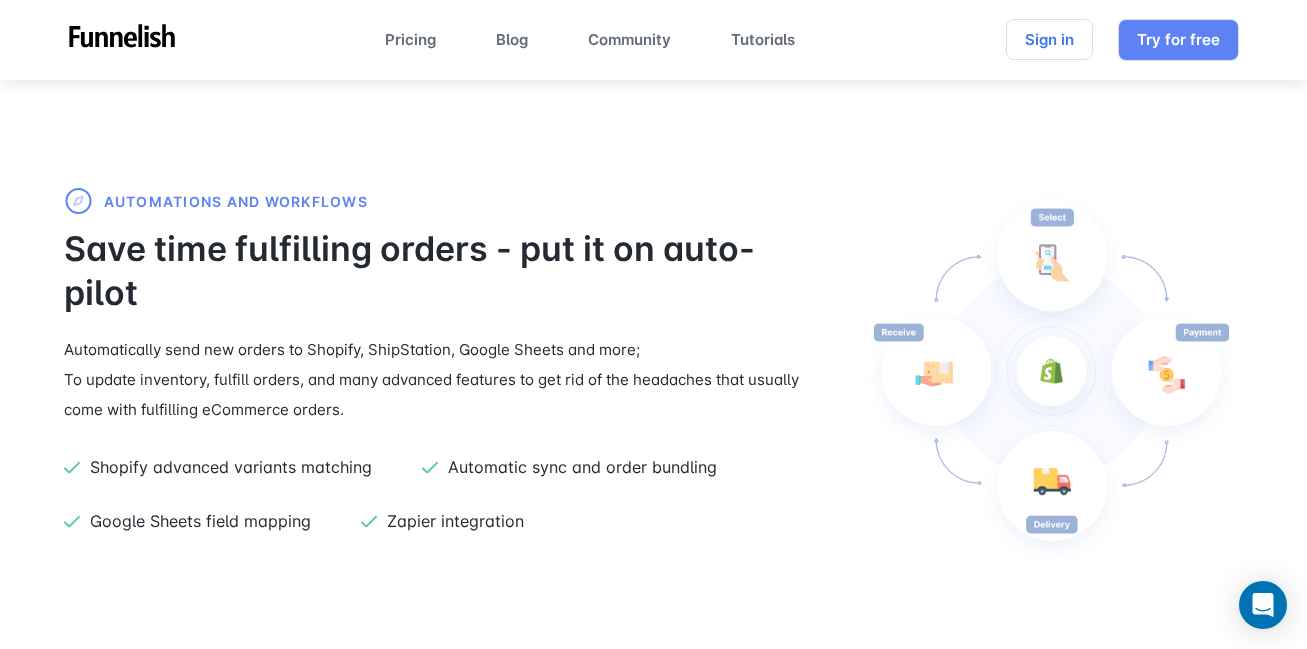 scroll, scrollTop: 2280, scrollLeft: 0, axis: vertical 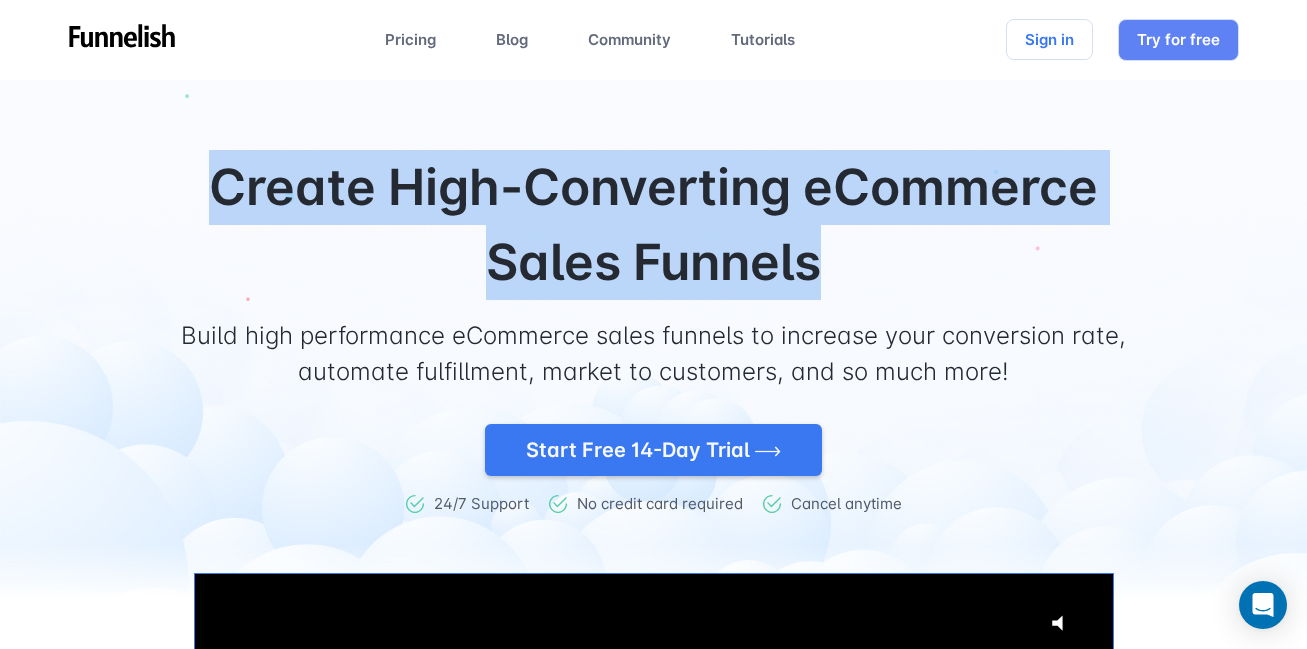 drag, startPoint x: 208, startPoint y: 176, endPoint x: 823, endPoint y: 251, distance: 619.5563 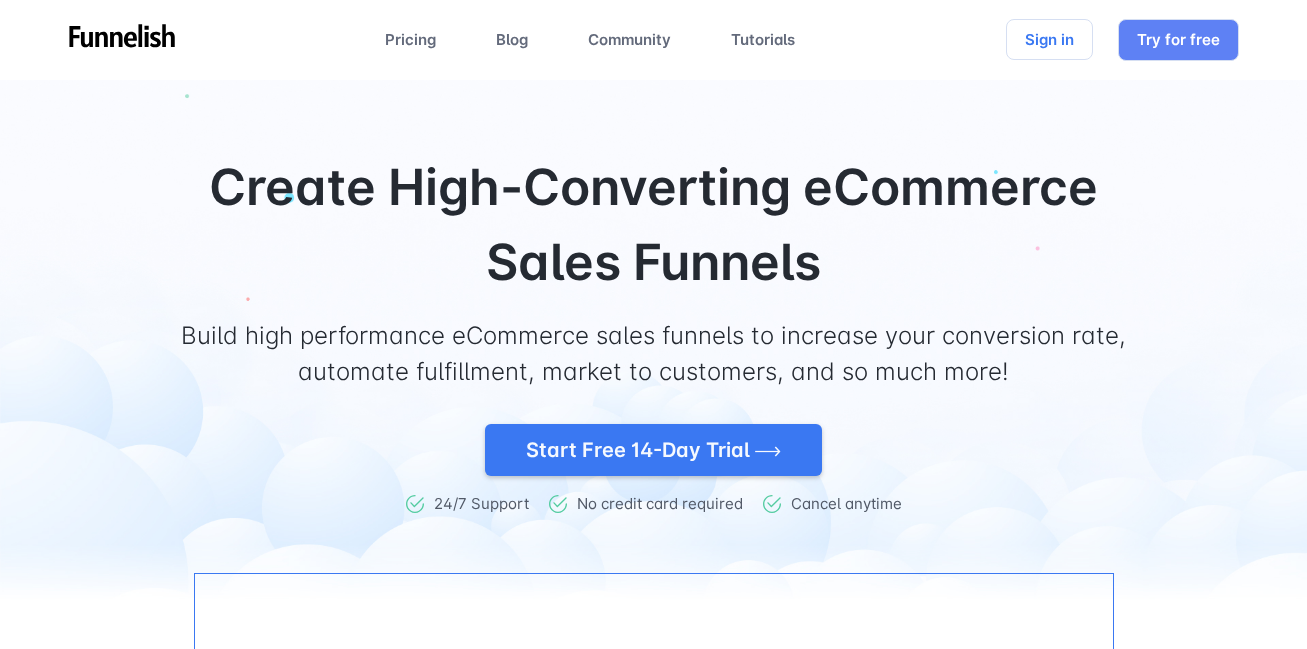 scroll, scrollTop: 0, scrollLeft: 0, axis: both 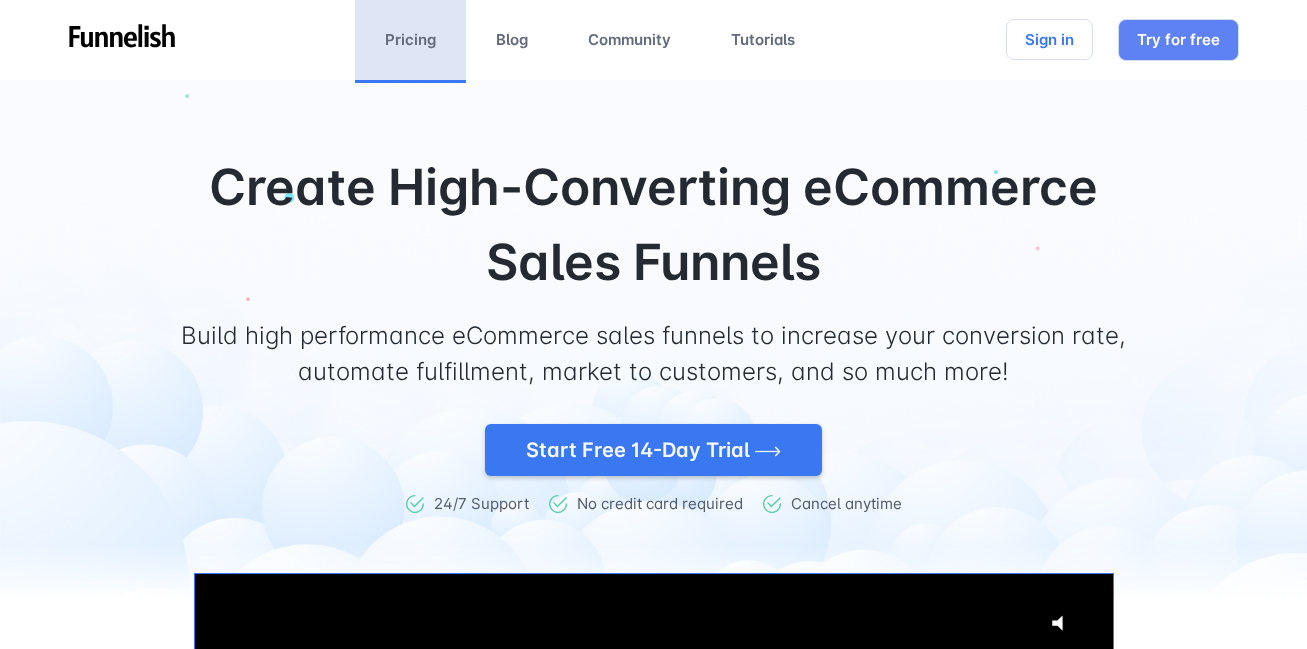 click on "Pricing" at bounding box center (410, 40) 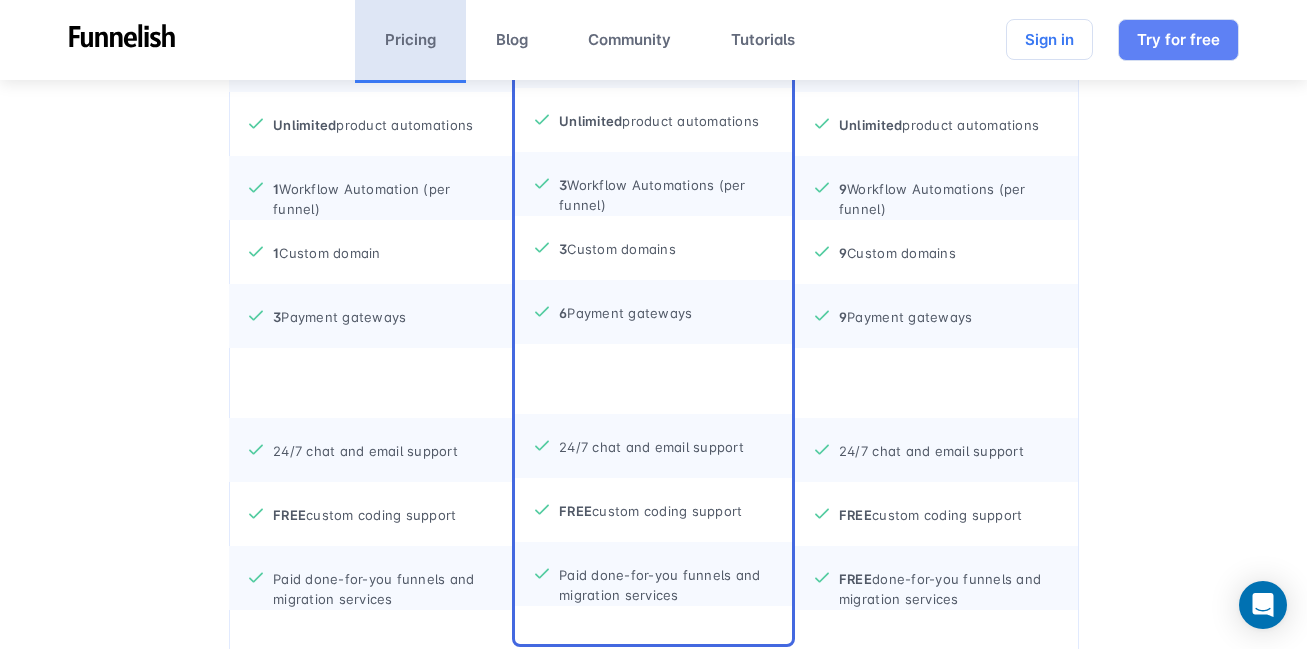 scroll, scrollTop: 1113, scrollLeft: 0, axis: vertical 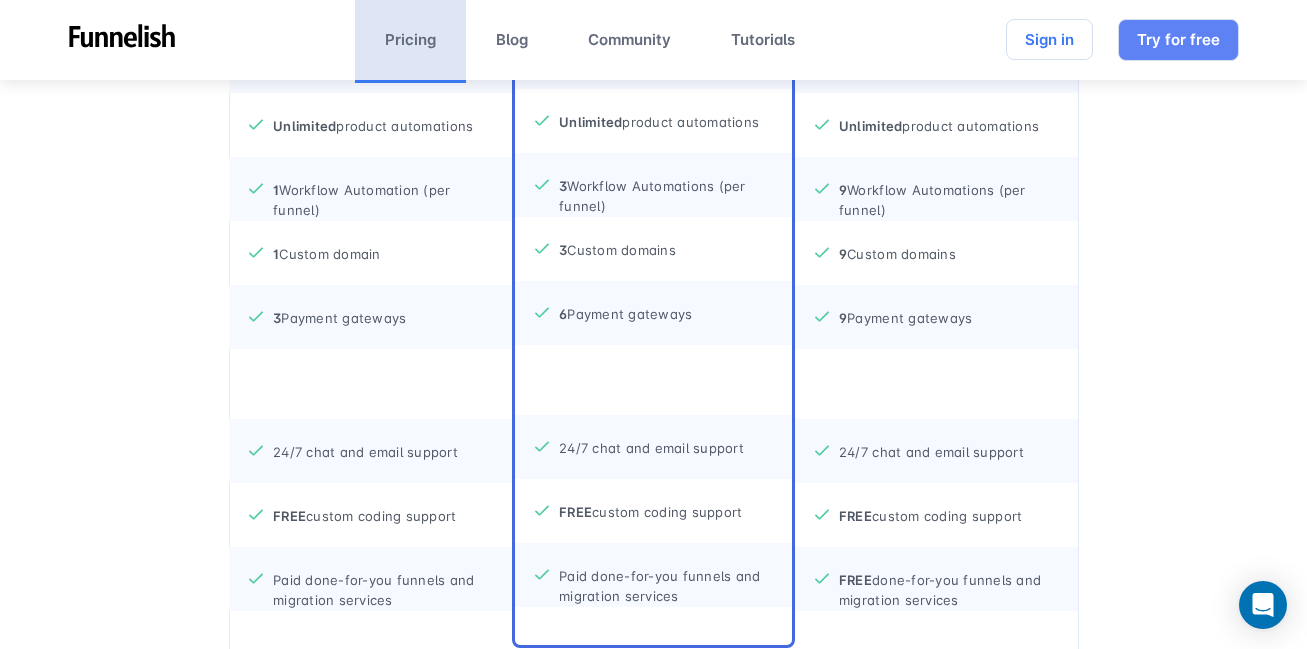 drag, startPoint x: 555, startPoint y: 512, endPoint x: 775, endPoint y: 502, distance: 220.22716 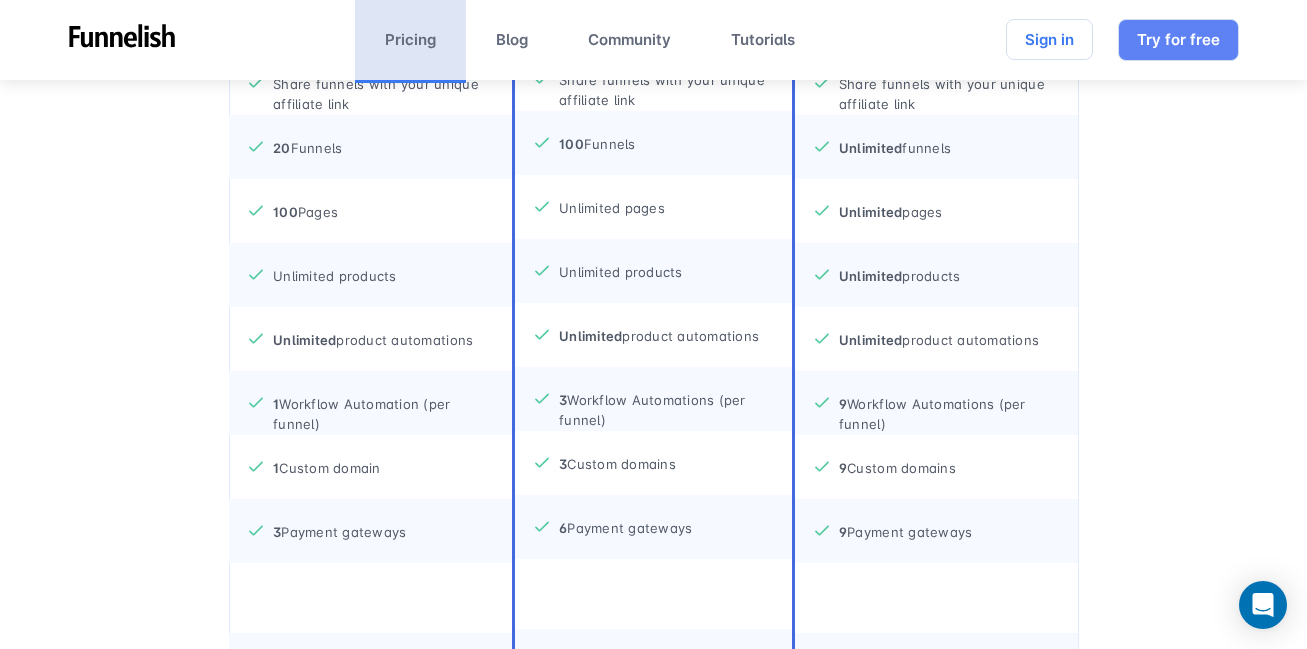 scroll, scrollTop: 893, scrollLeft: 0, axis: vertical 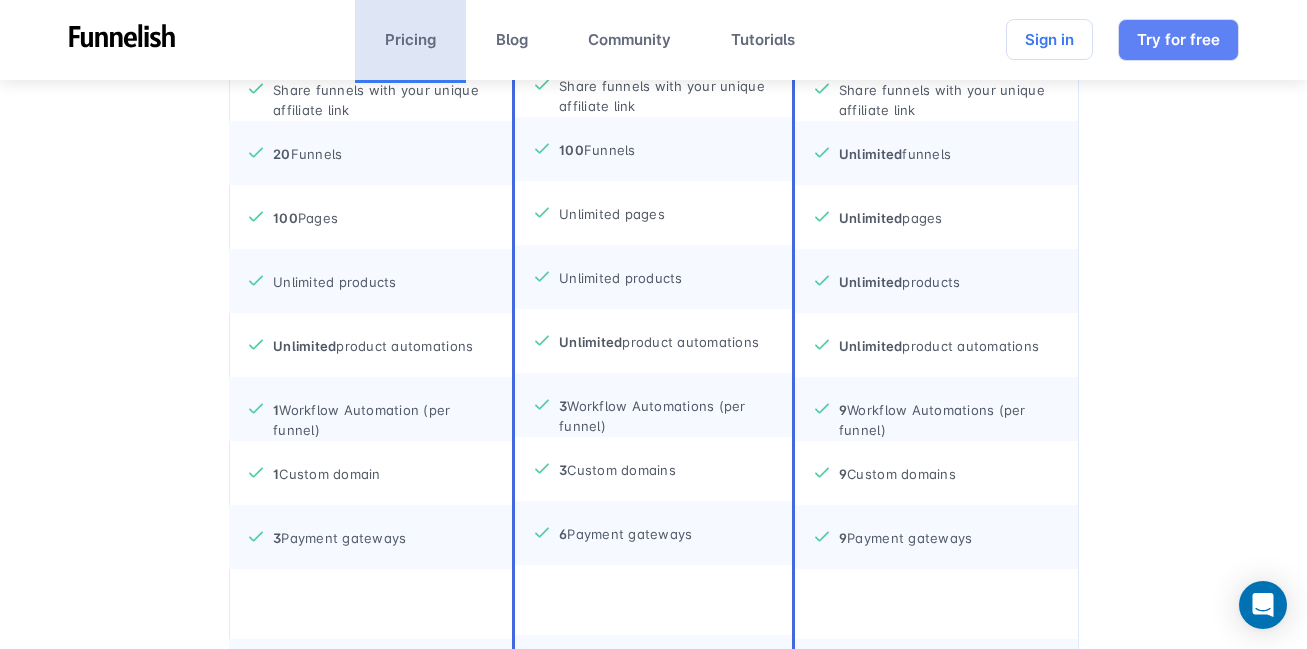 click 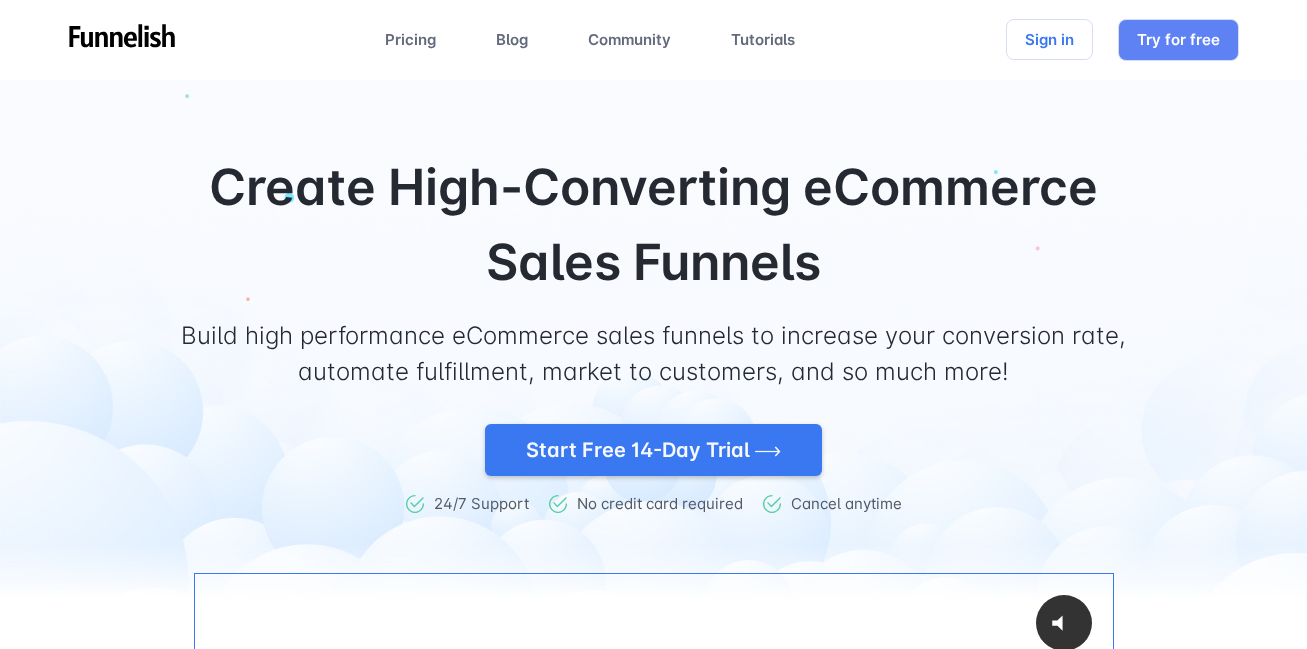 scroll, scrollTop: 0, scrollLeft: 0, axis: both 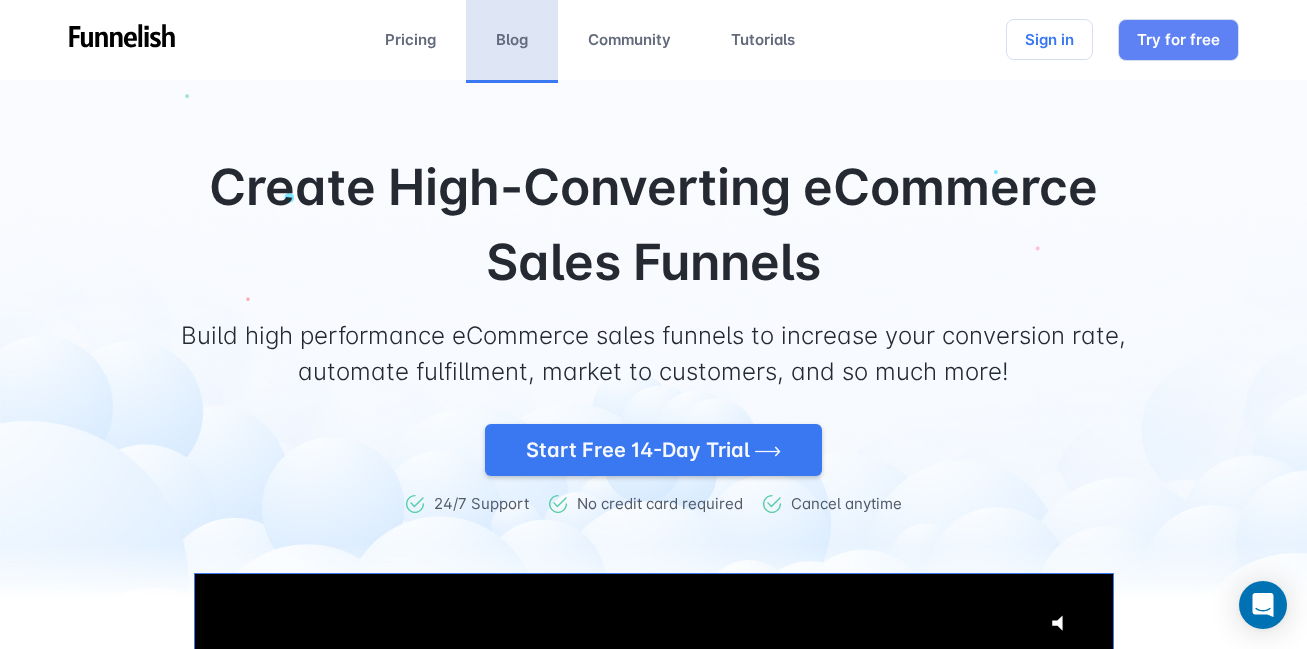 click on "Blog" at bounding box center (512, 40) 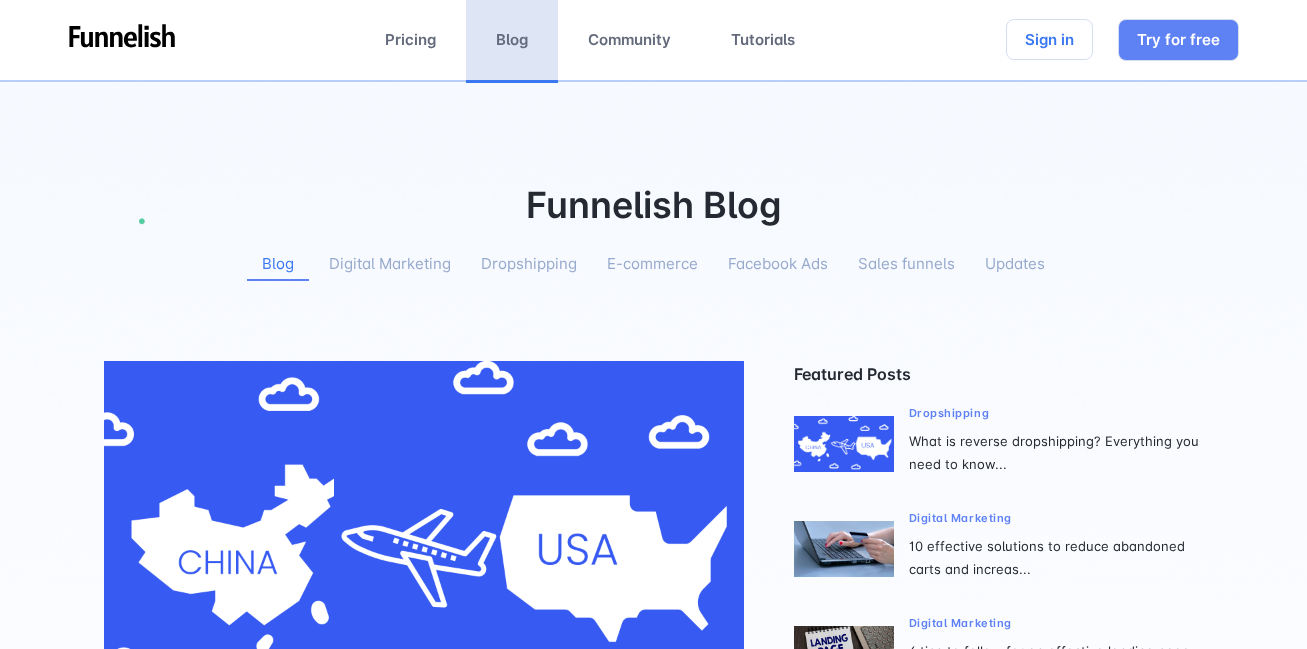 scroll, scrollTop: 0, scrollLeft: 0, axis: both 